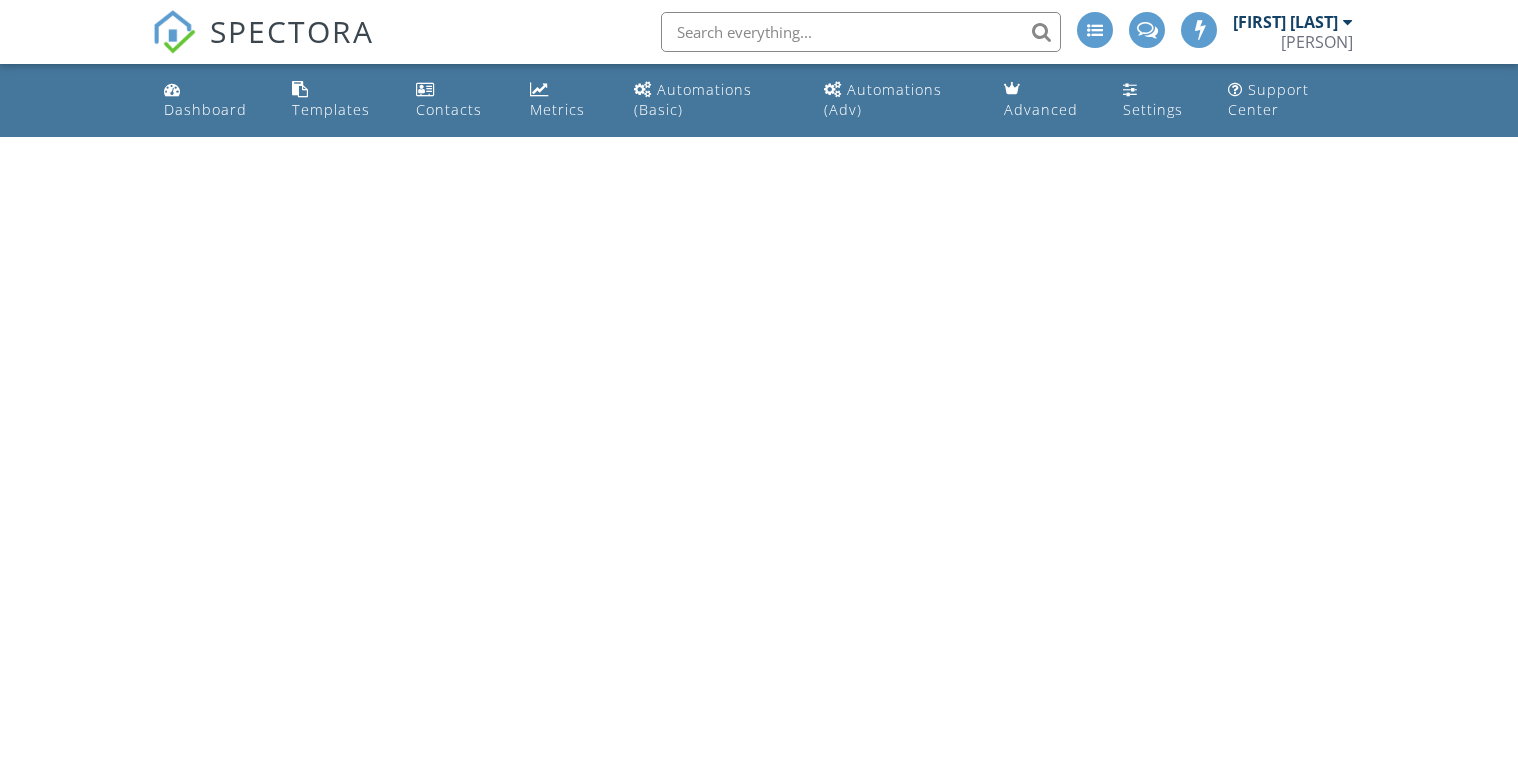 scroll, scrollTop: 0, scrollLeft: 0, axis: both 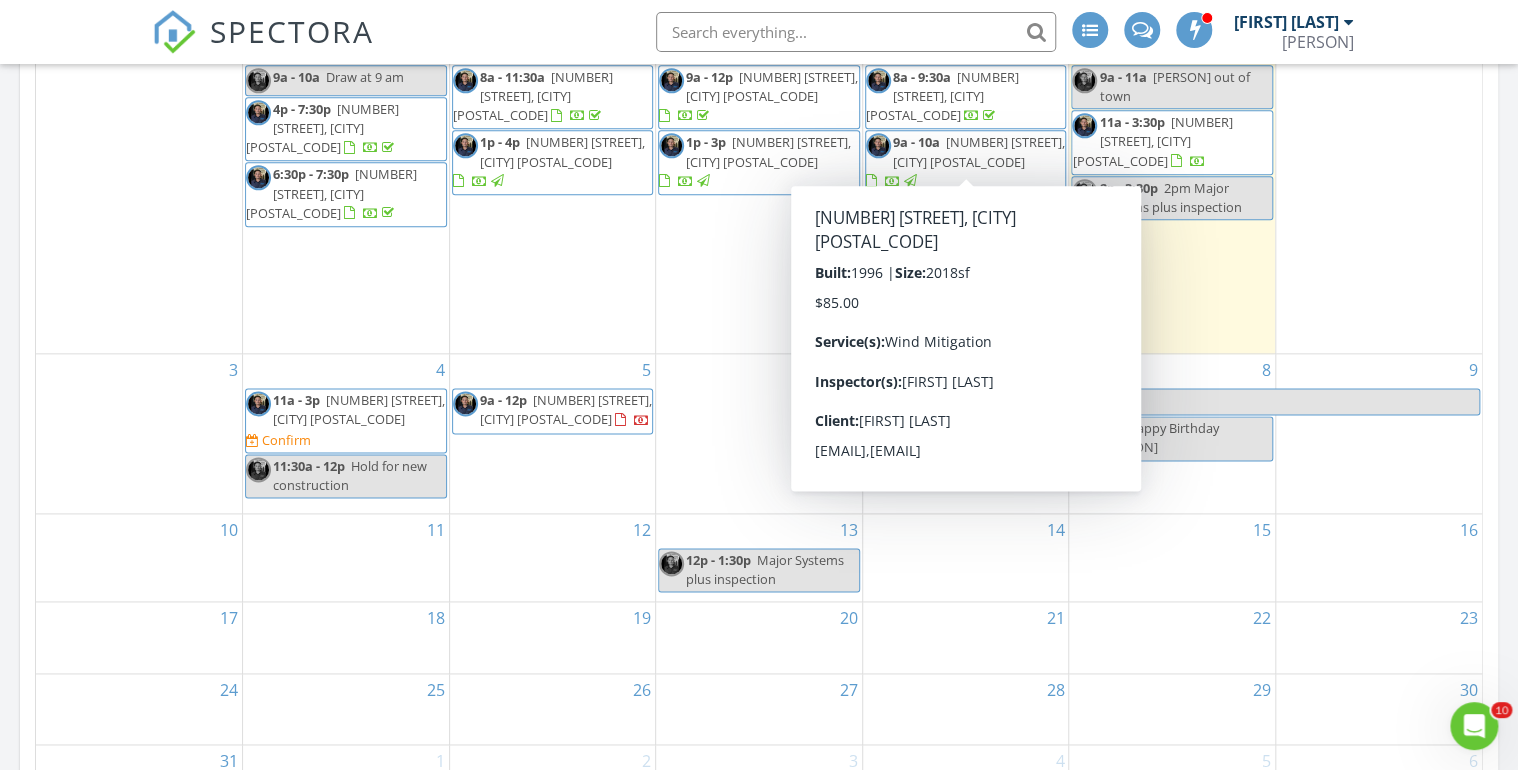 click on "[NUMBER] [STREET], [CITY] [POSTAL_CODE]" at bounding box center [979, 151] 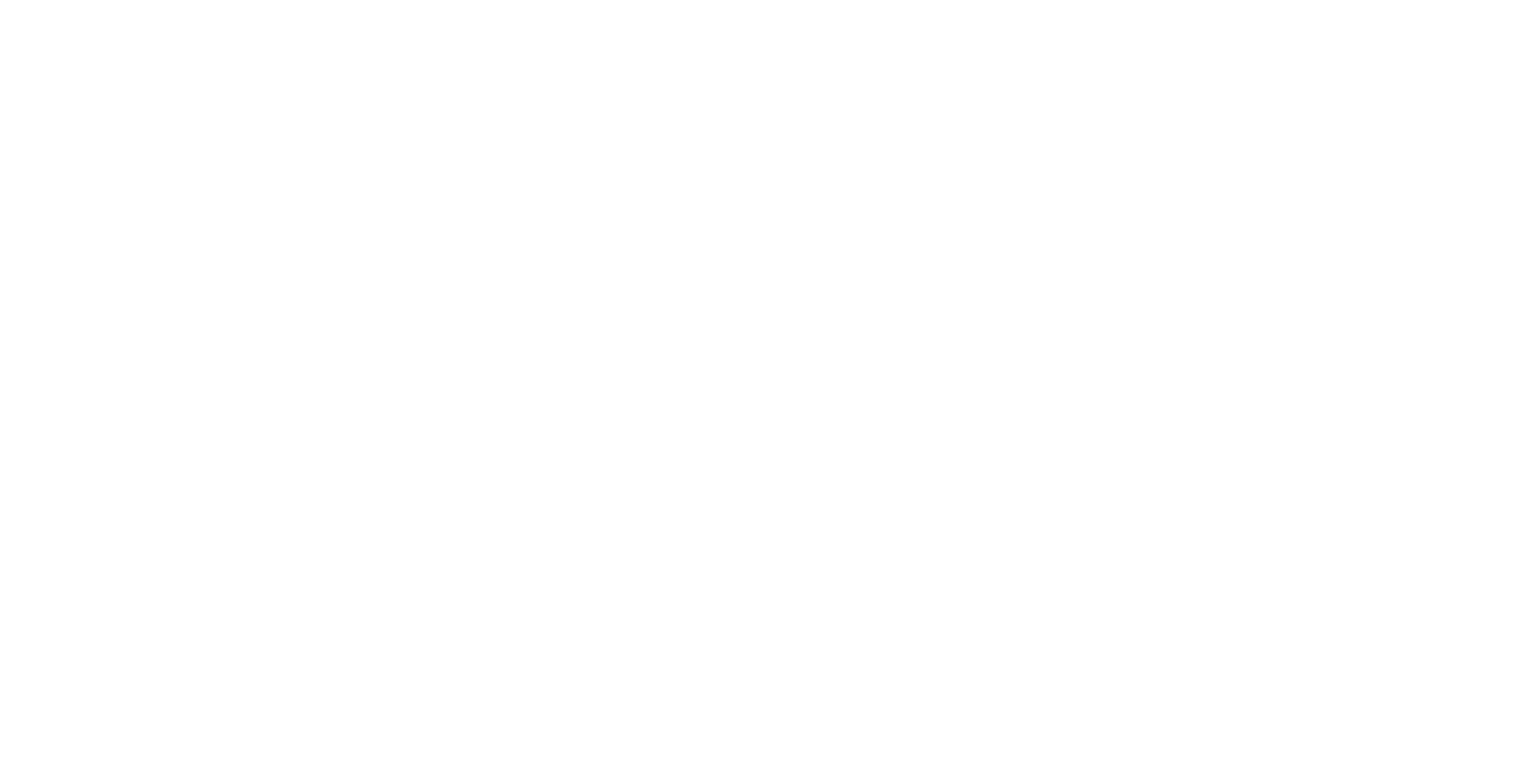 scroll, scrollTop: 0, scrollLeft: 0, axis: both 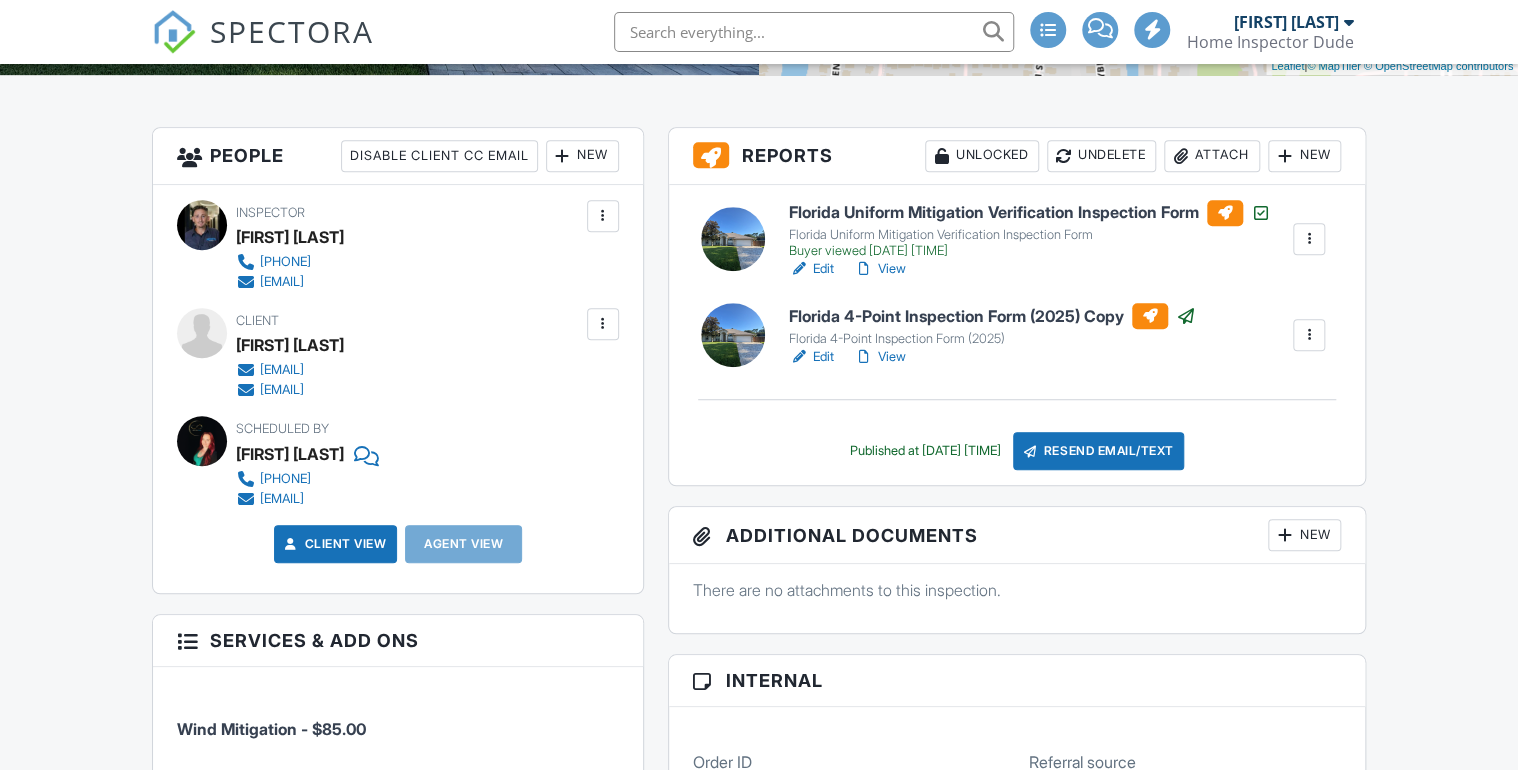click on "Edit" at bounding box center [811, 357] 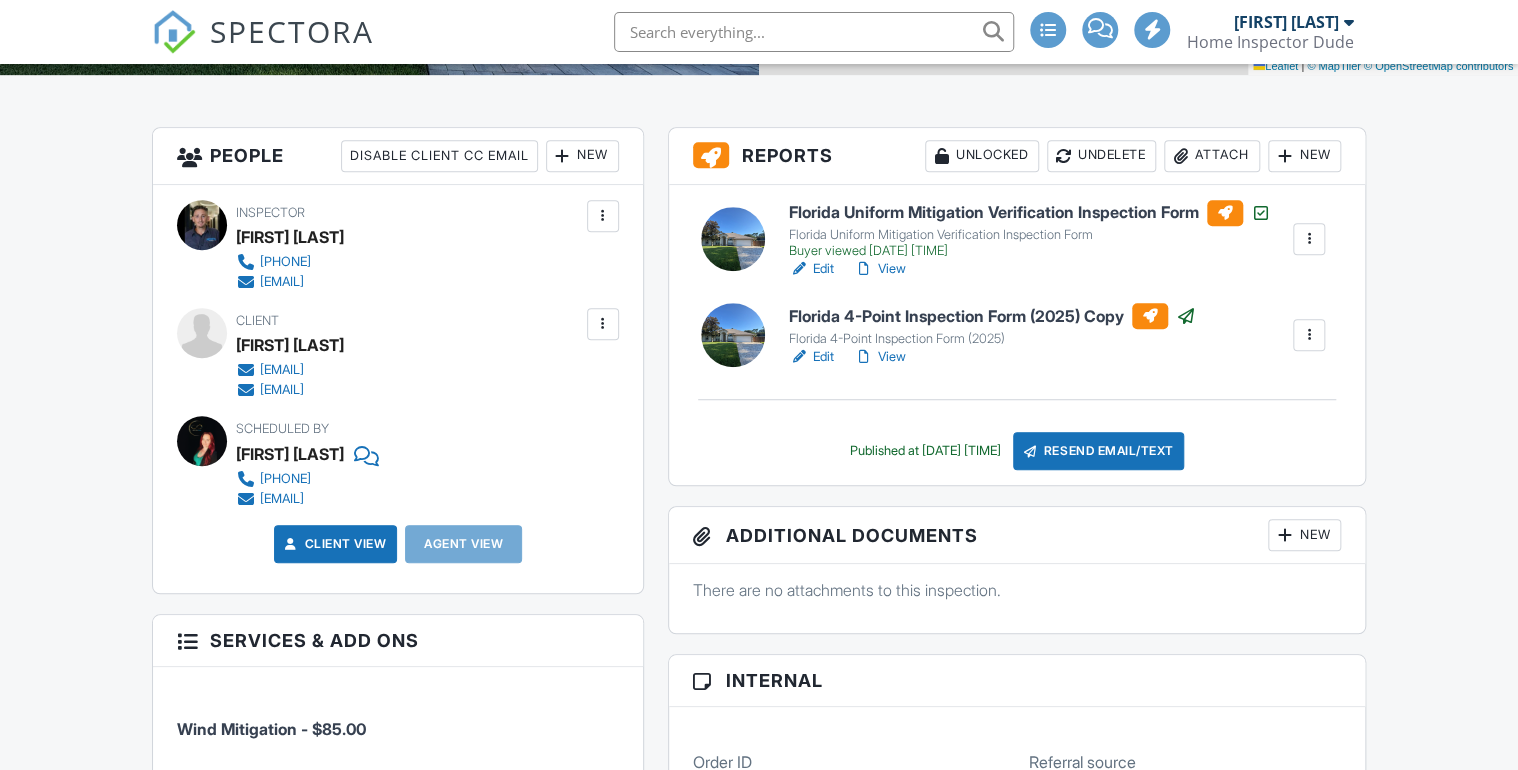 scroll, scrollTop: 480, scrollLeft: 0, axis: vertical 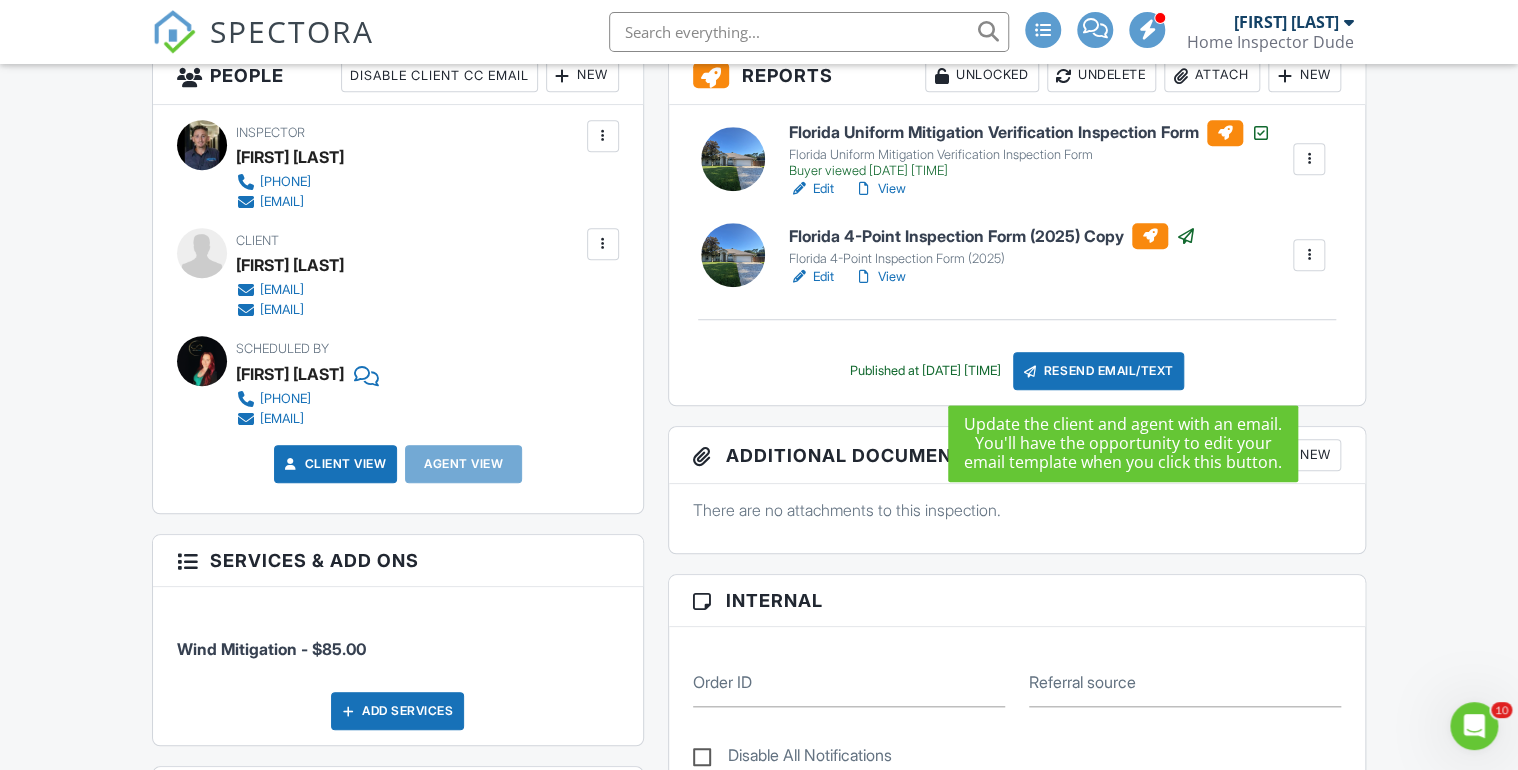 click on "Resend Email/Text" at bounding box center (1099, 371) 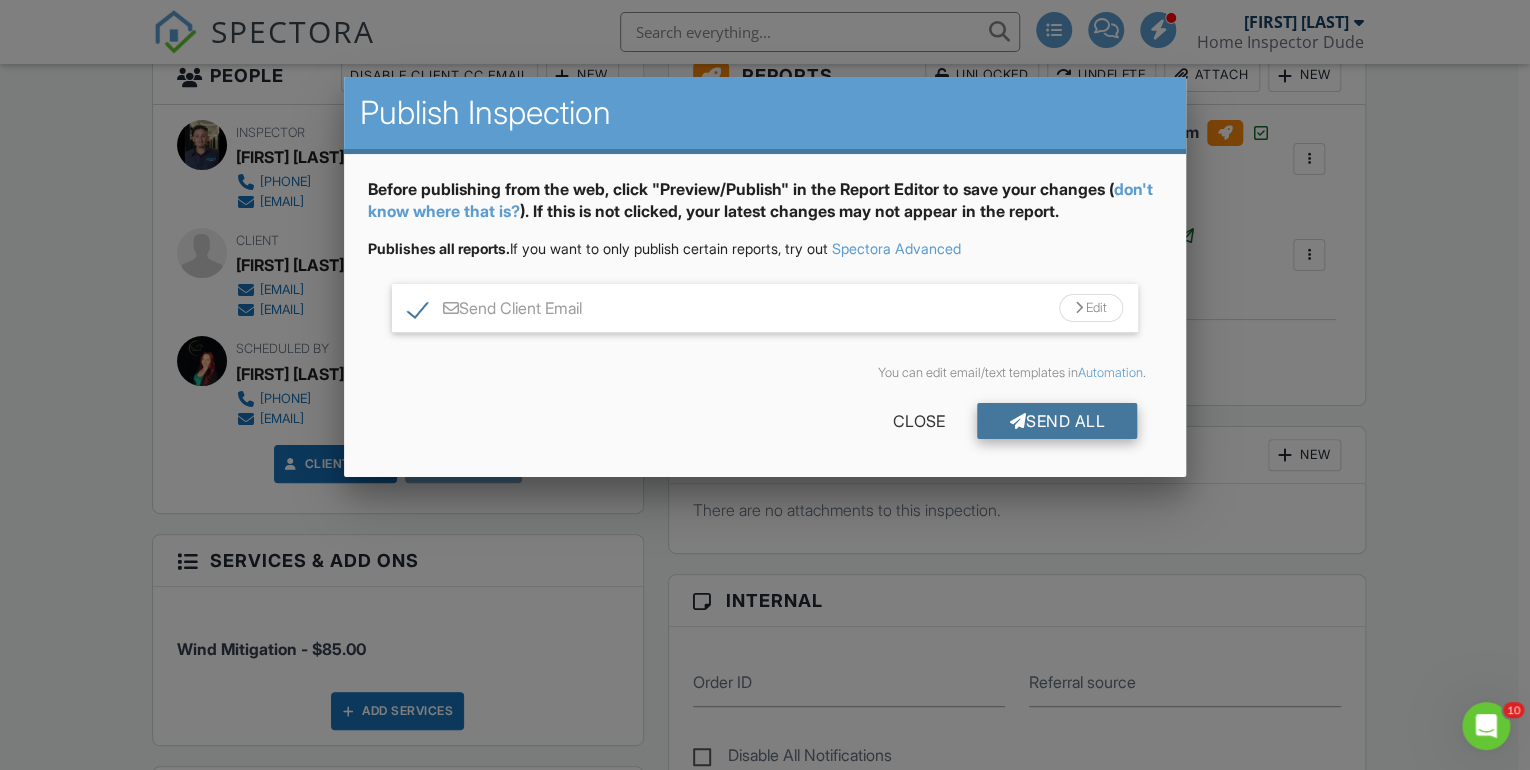 click on "Send All" at bounding box center (1057, 421) 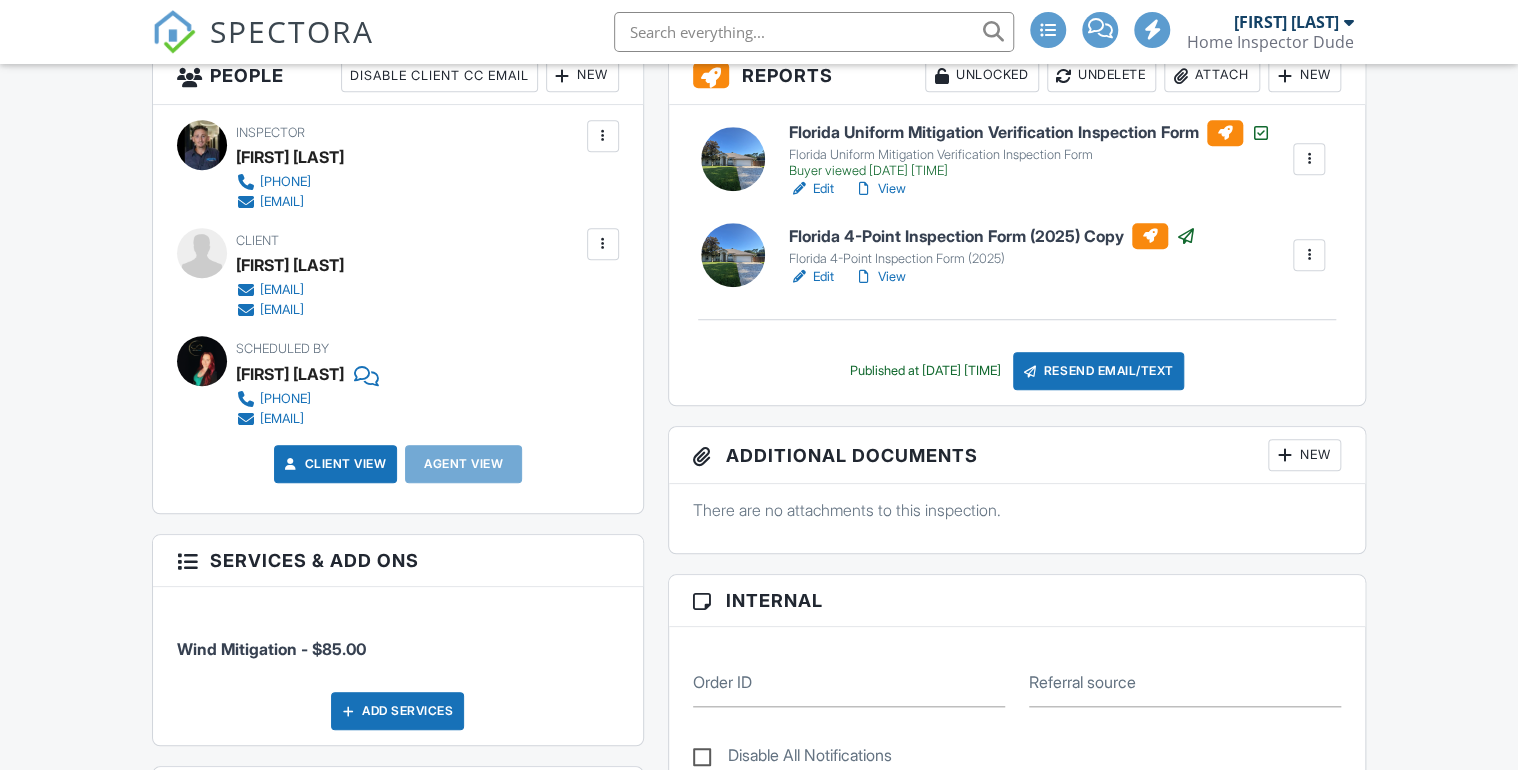 scroll, scrollTop: 560, scrollLeft: 0, axis: vertical 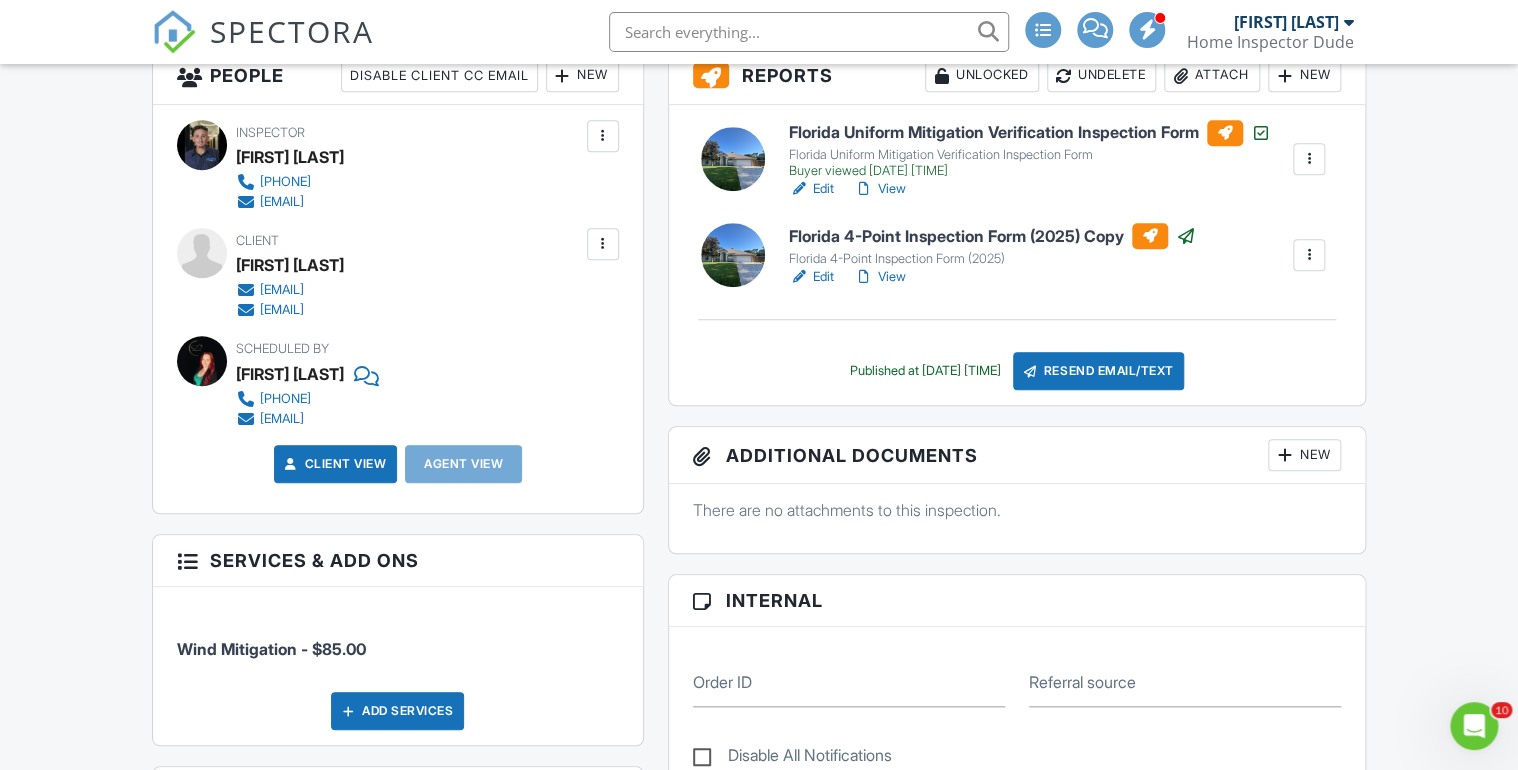 click on "Edit" at bounding box center (811, 189) 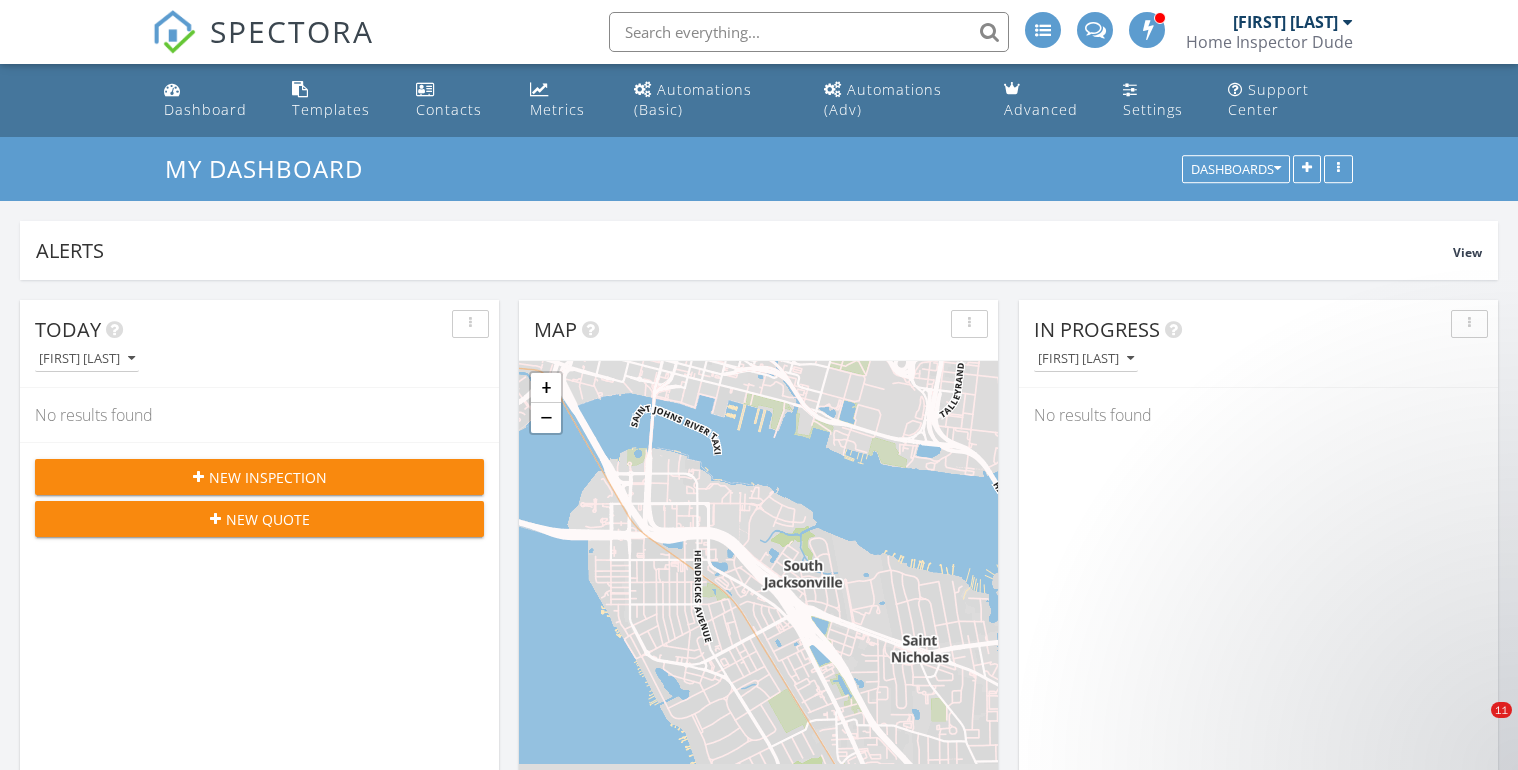 scroll, scrollTop: 1440, scrollLeft: 0, axis: vertical 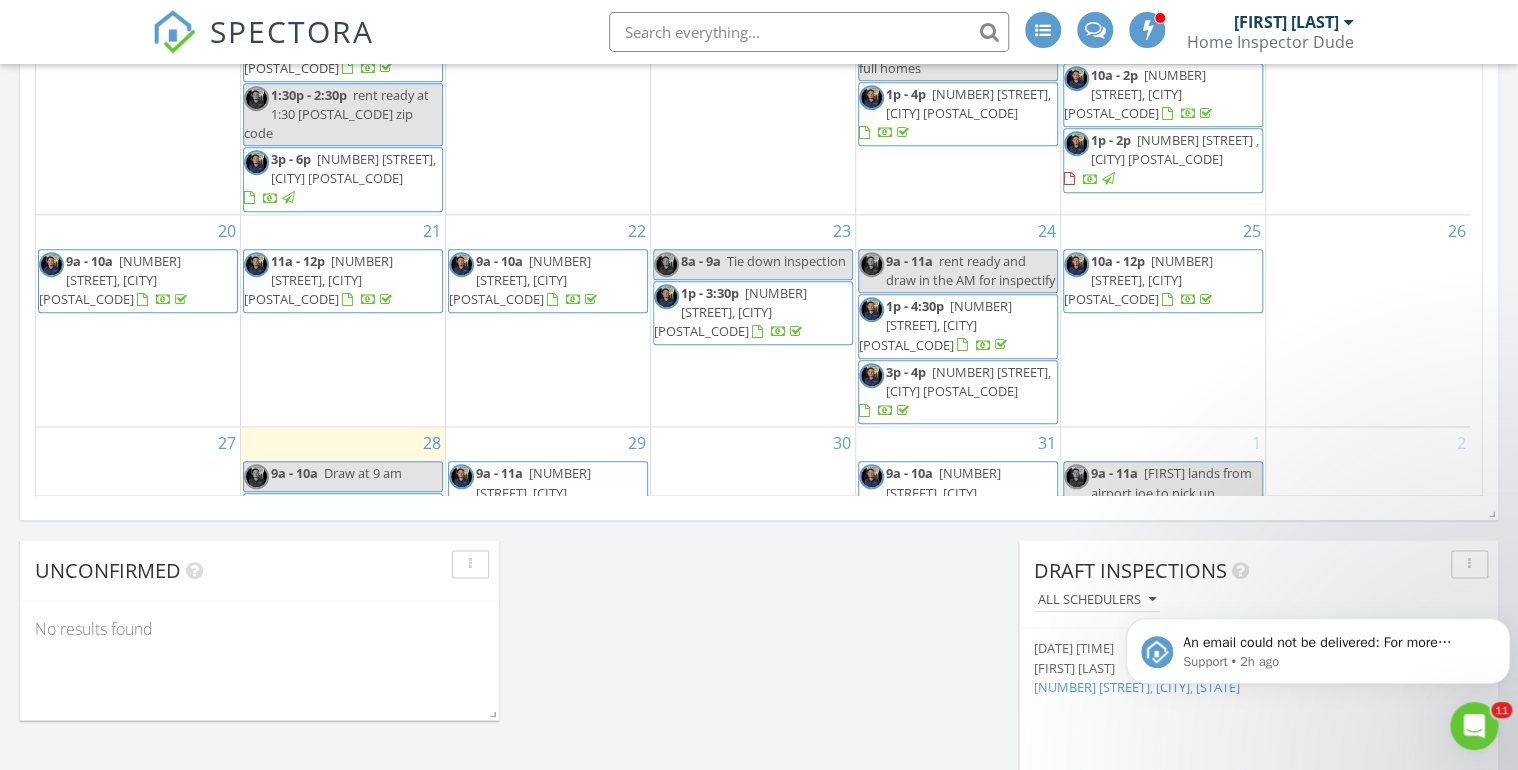 click on "12883 Winged Elm Dr N, Jacksonville 32246" at bounding box center [930, 492] 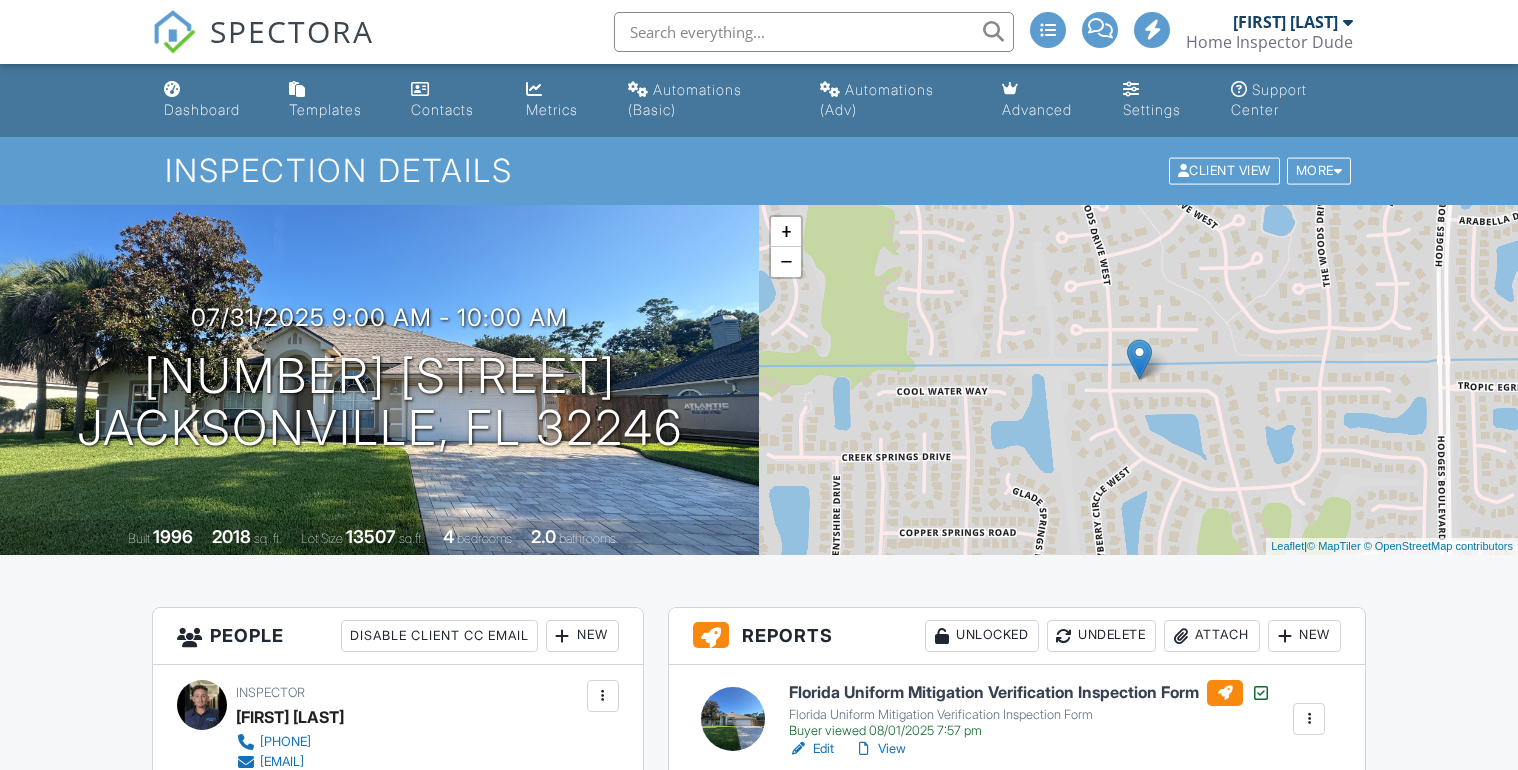 scroll, scrollTop: 0, scrollLeft: 0, axis: both 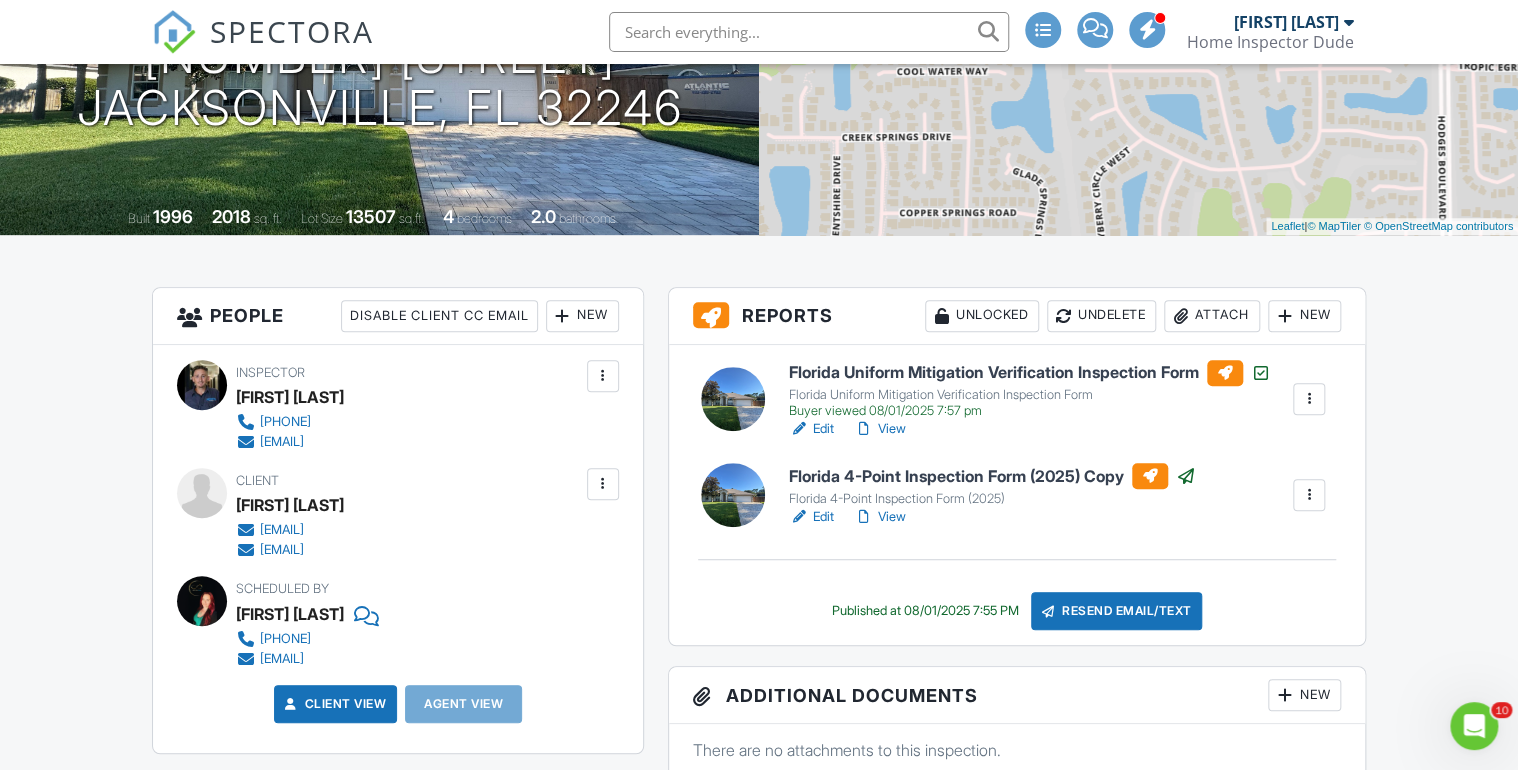 click on "View" at bounding box center [880, 429] 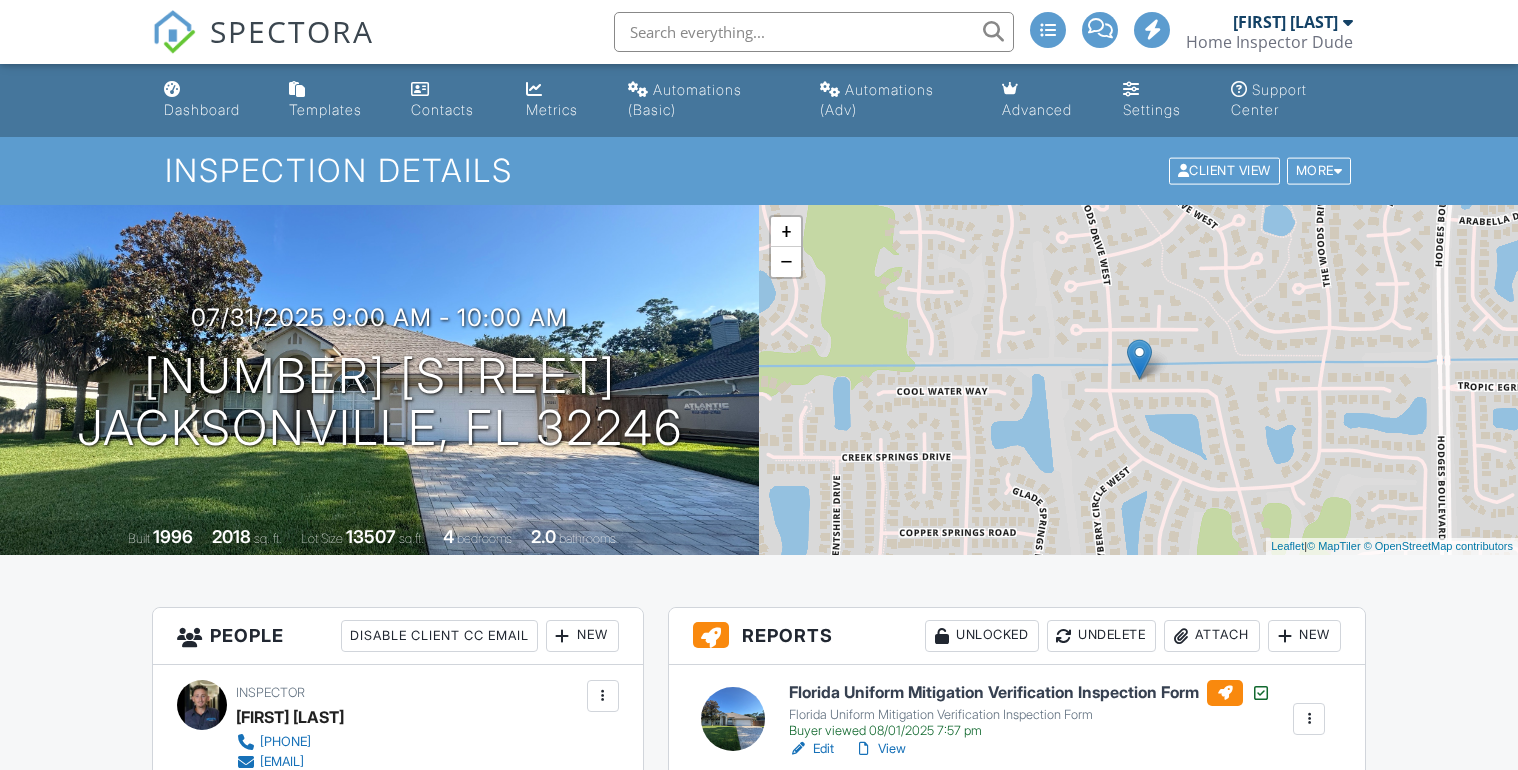 scroll, scrollTop: 319, scrollLeft: 0, axis: vertical 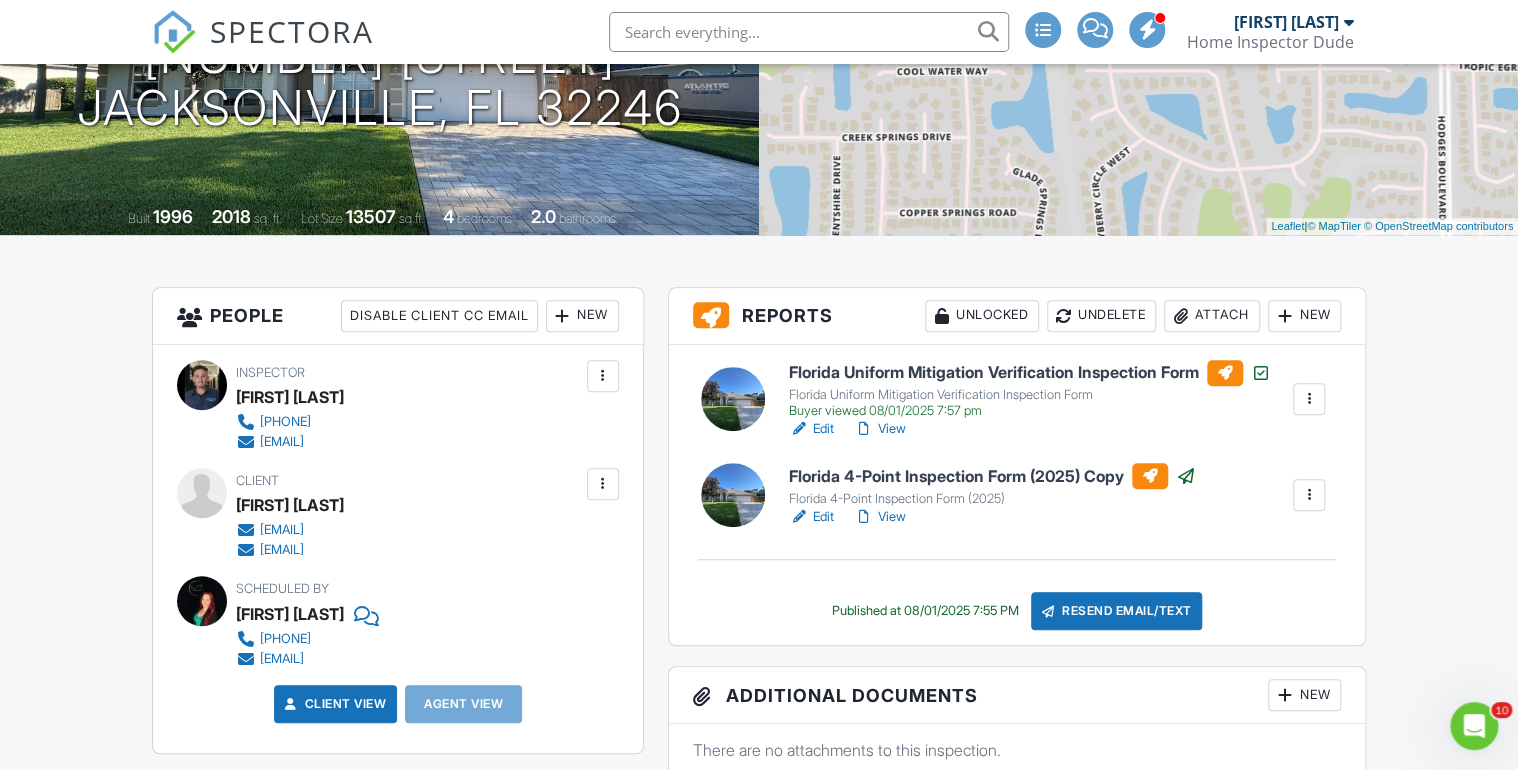 click on "View" at bounding box center (880, 517) 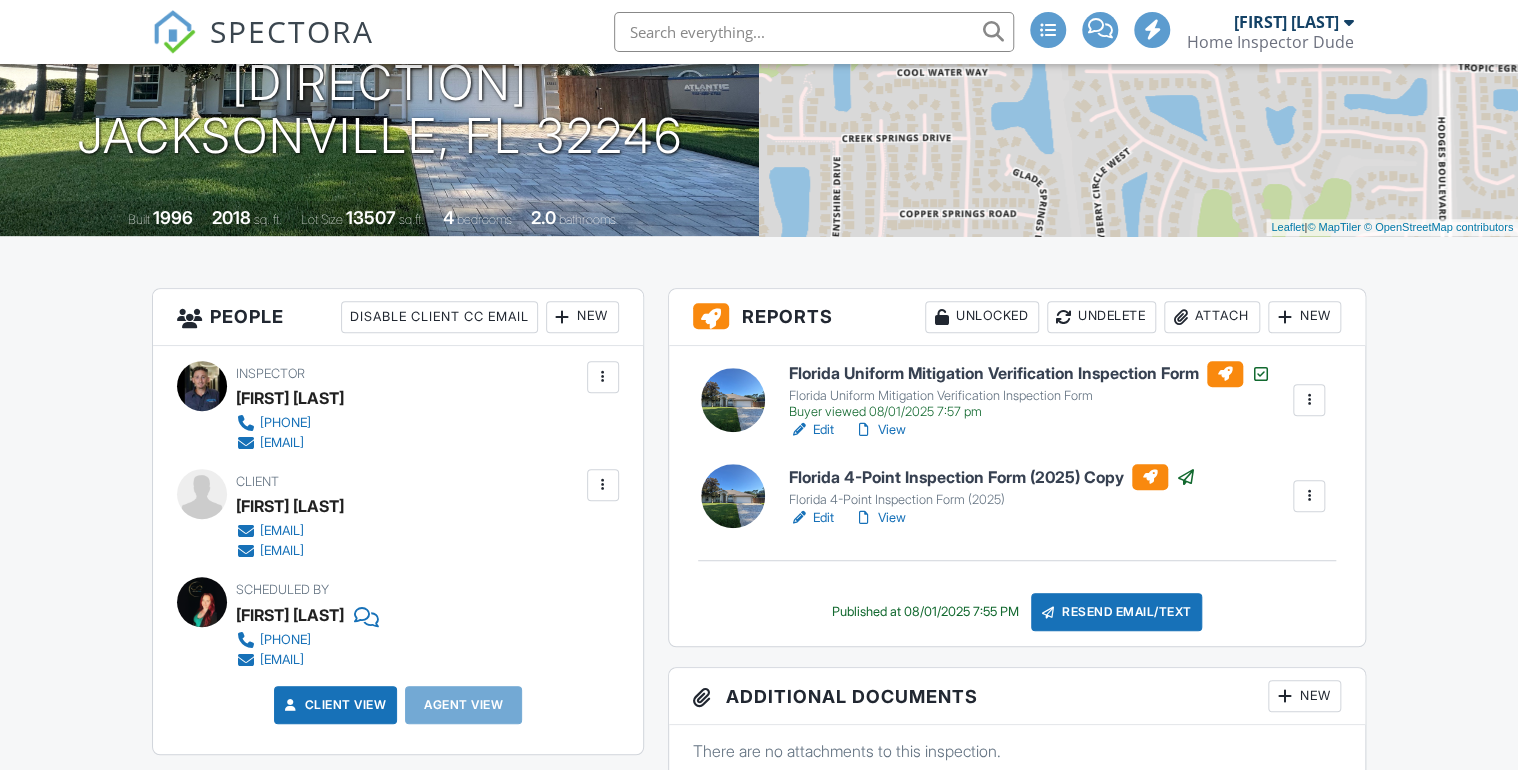 scroll, scrollTop: 319, scrollLeft: 0, axis: vertical 